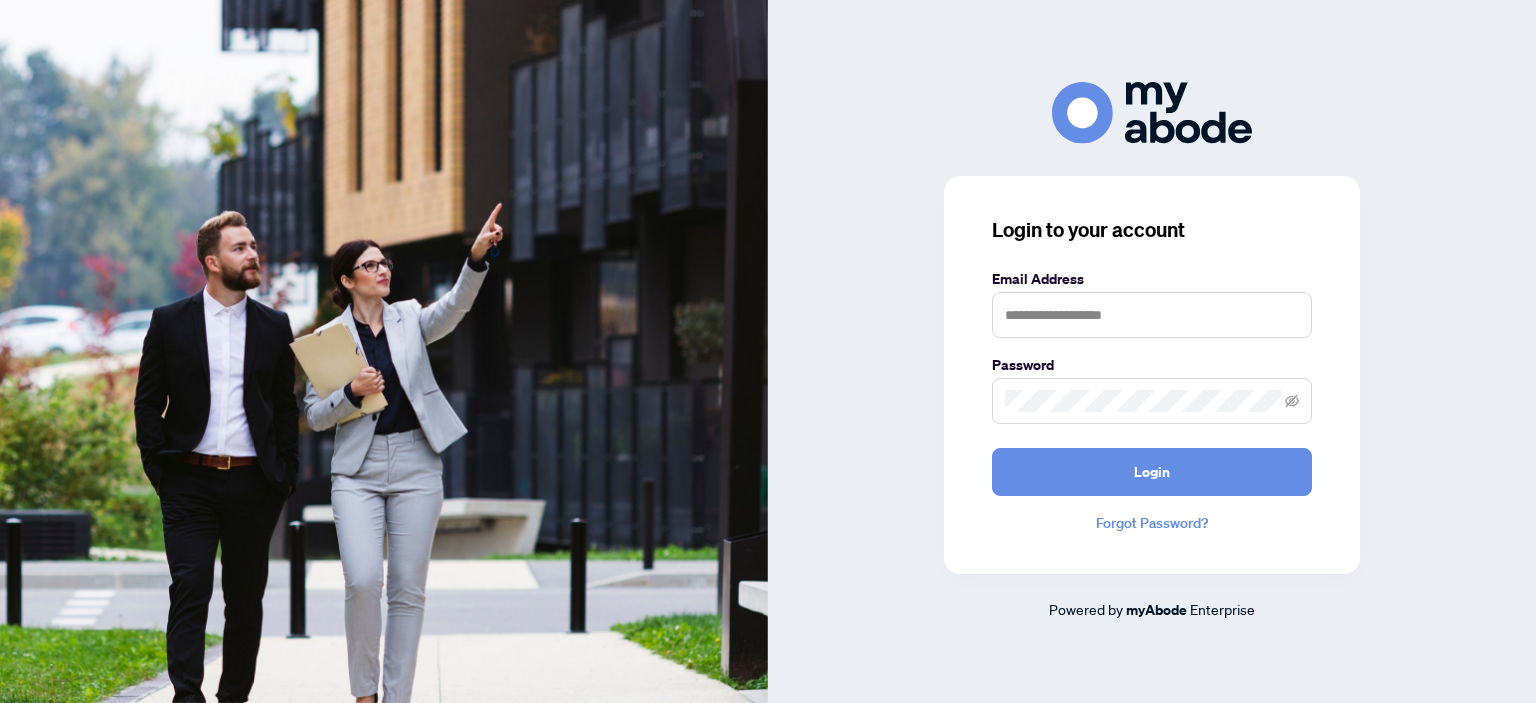 scroll, scrollTop: 0, scrollLeft: 0, axis: both 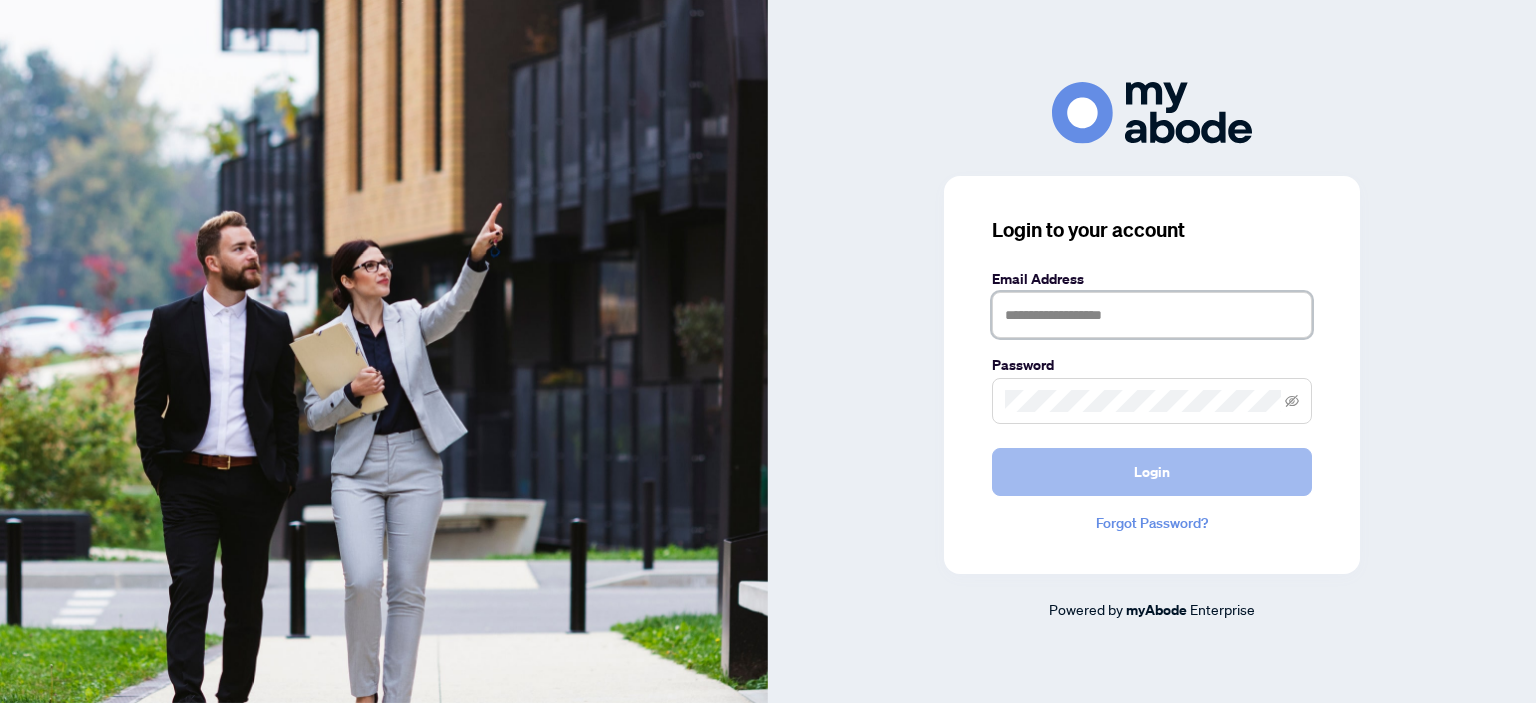 type on "**********" 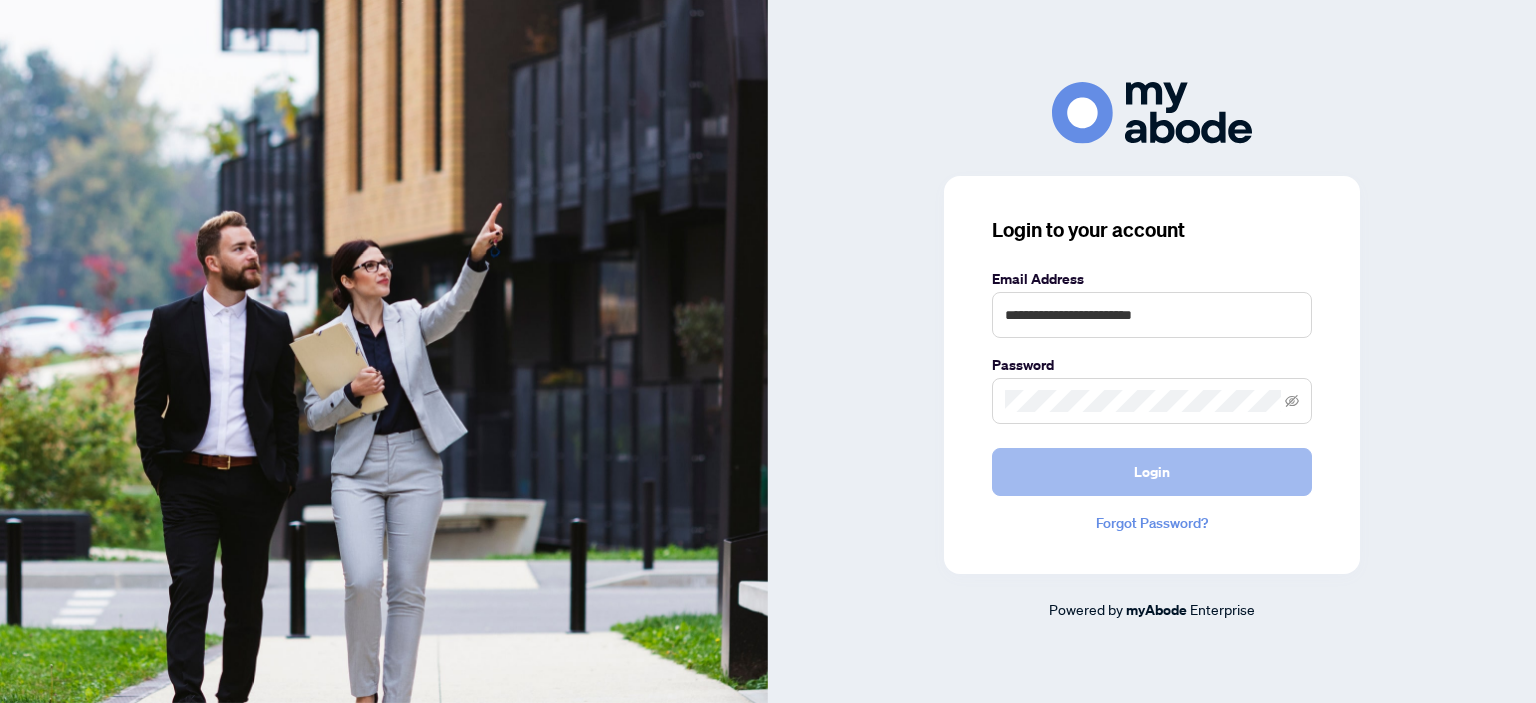click on "Login" at bounding box center (1152, 472) 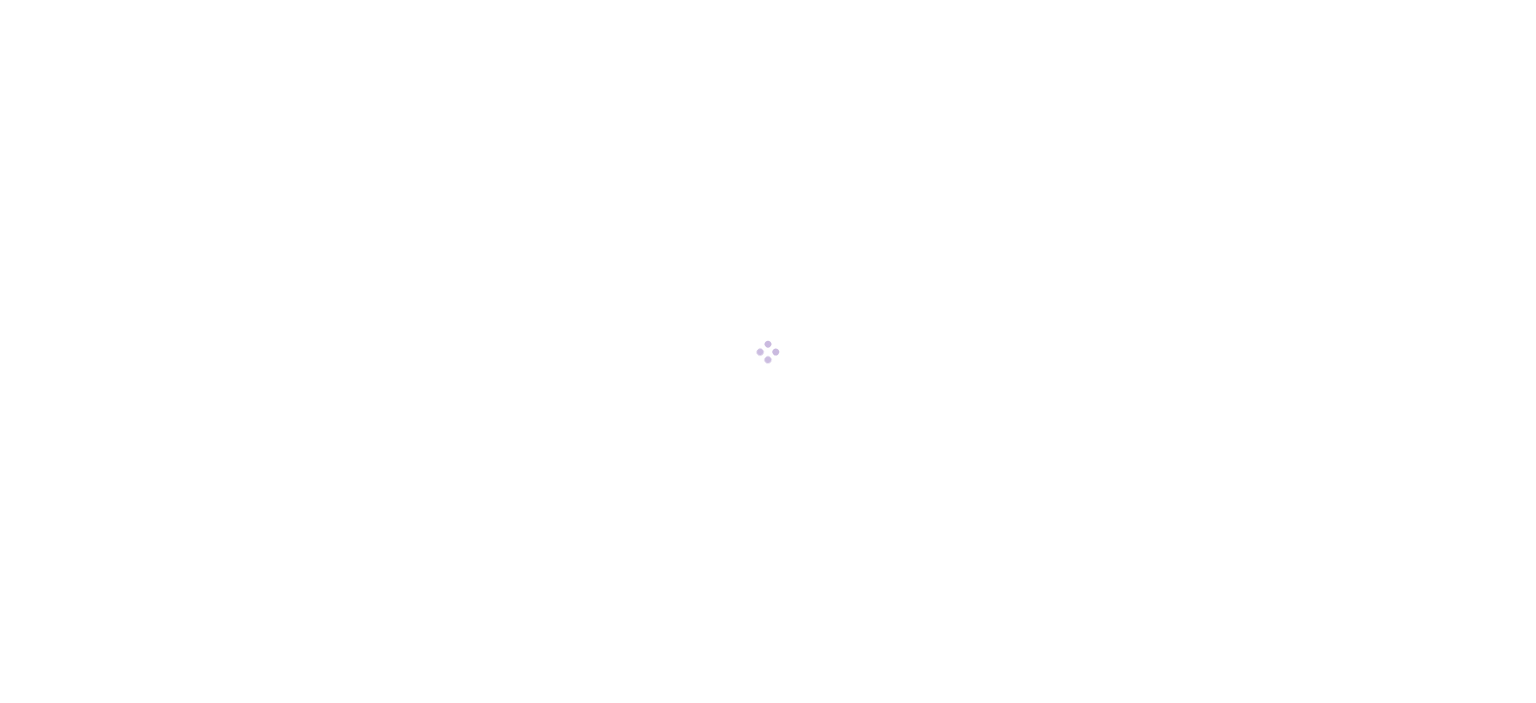 scroll, scrollTop: 0, scrollLeft: 0, axis: both 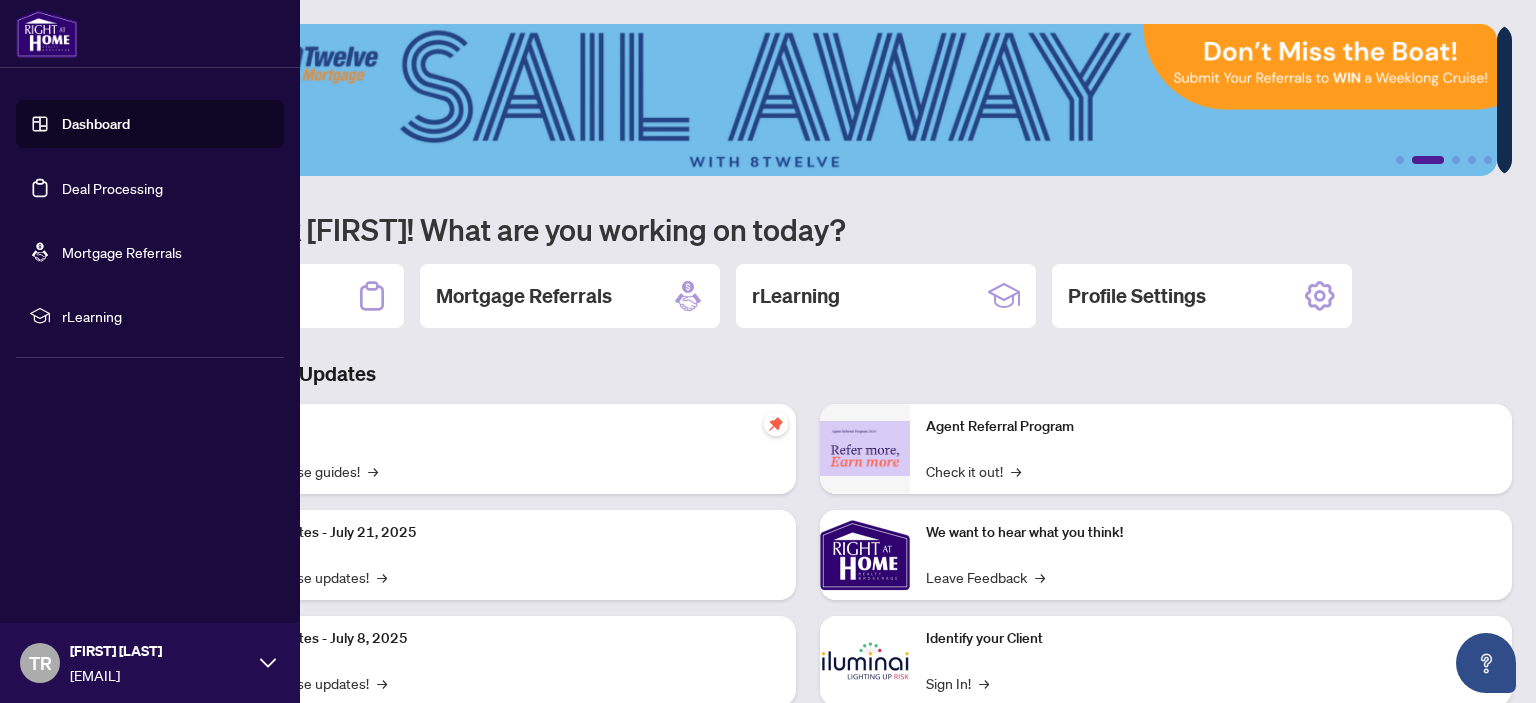 click on "Deal Processing" at bounding box center (112, 188) 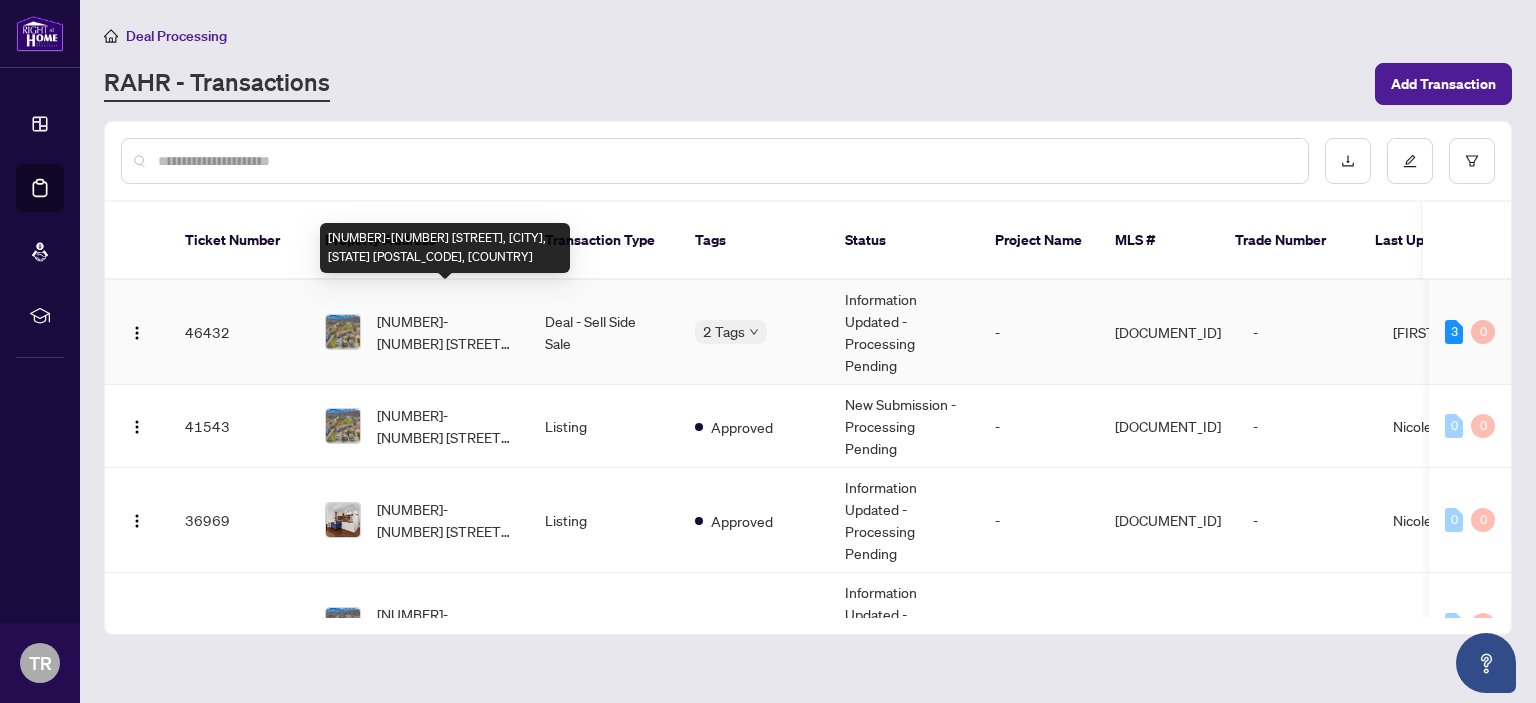 click on "[NUMBER]-[NUMBER] [STREET], [CITY], [STATE] [POSTAL_CODE]" at bounding box center [445, 332] 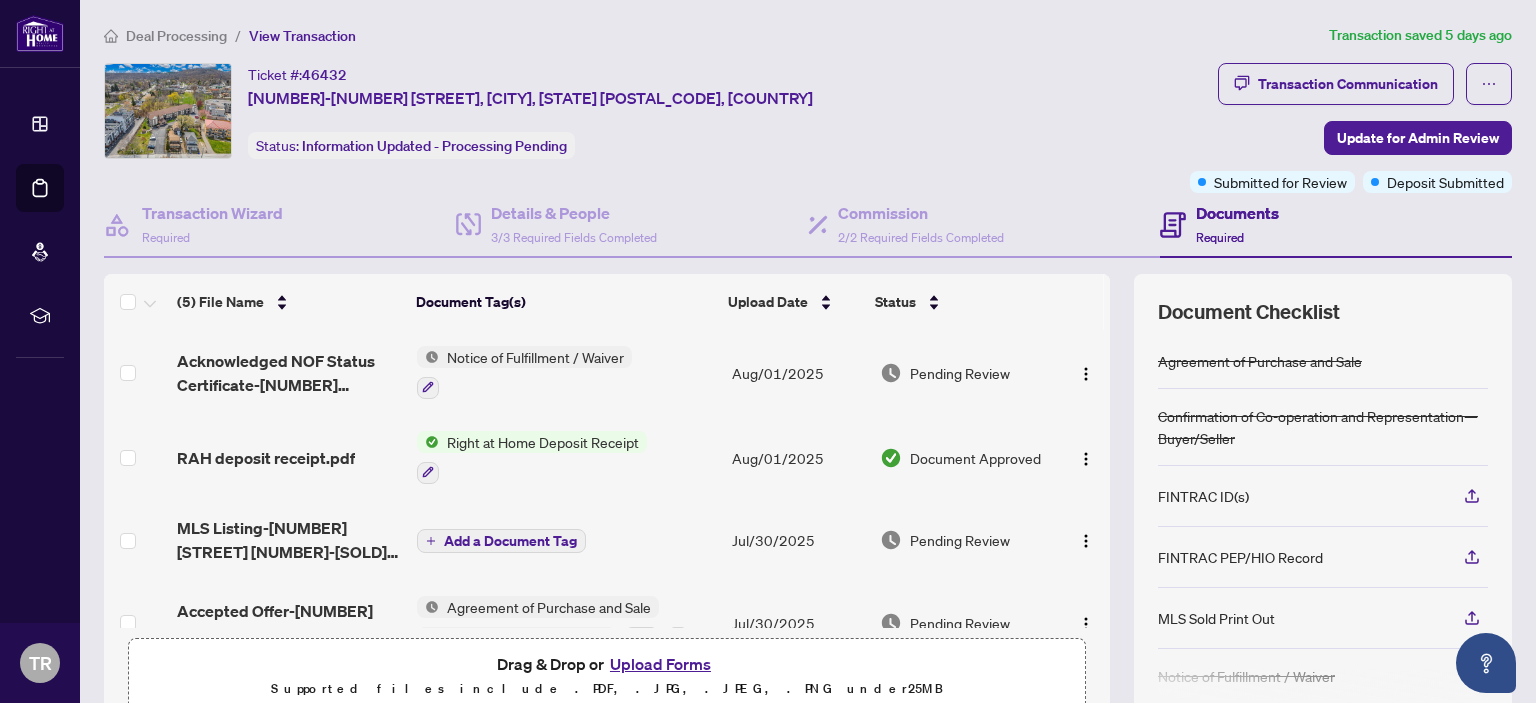 click on "Upload Forms" at bounding box center (660, 664) 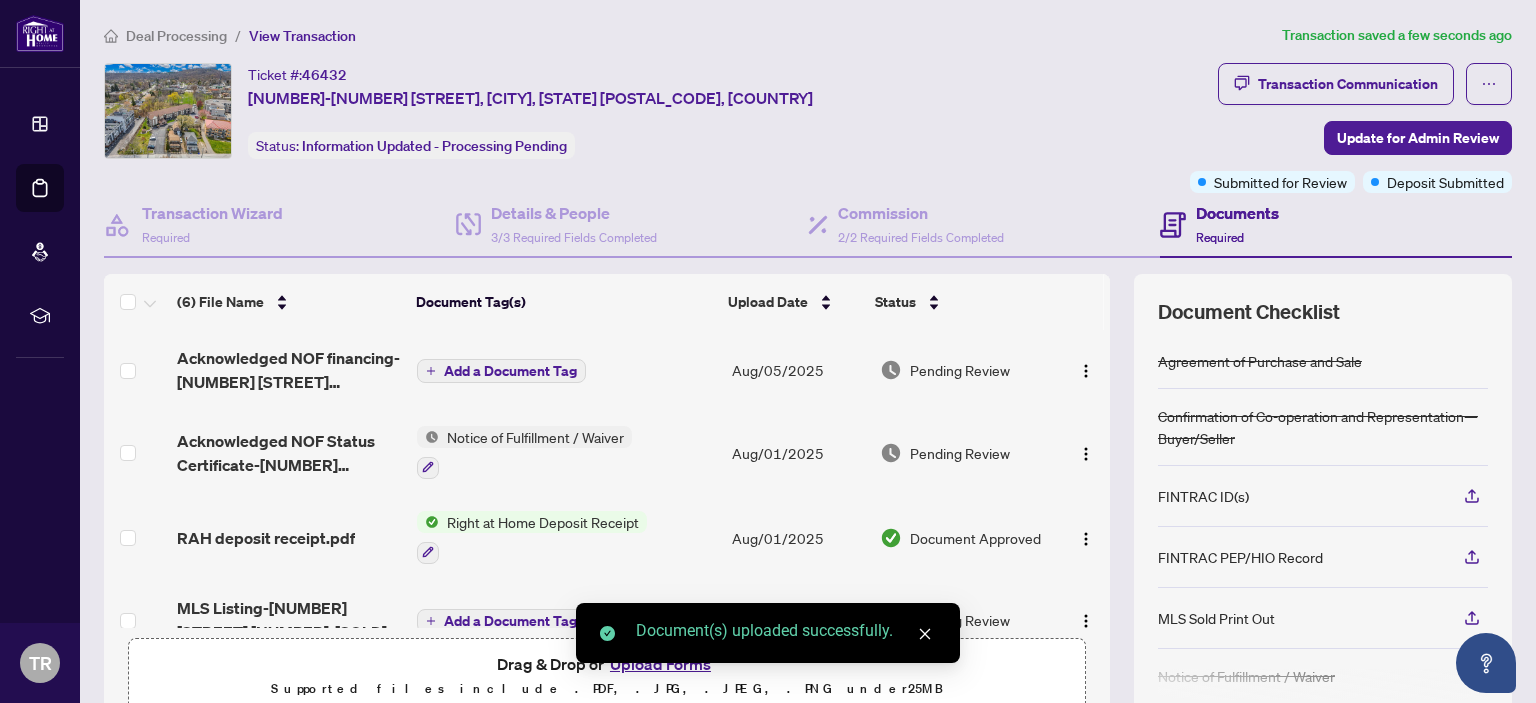 click on "Add a Document Tag" at bounding box center (510, 371) 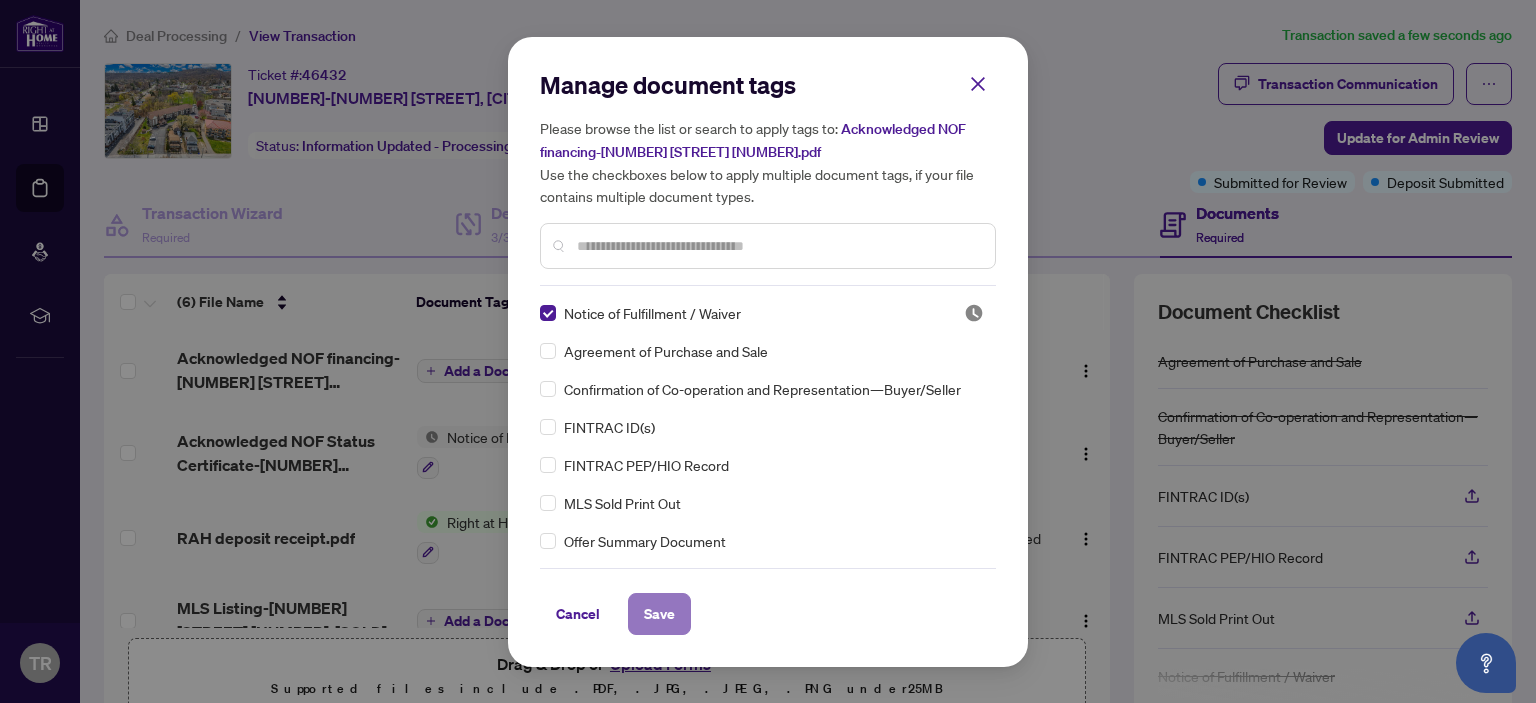 click on "Save" at bounding box center [659, 614] 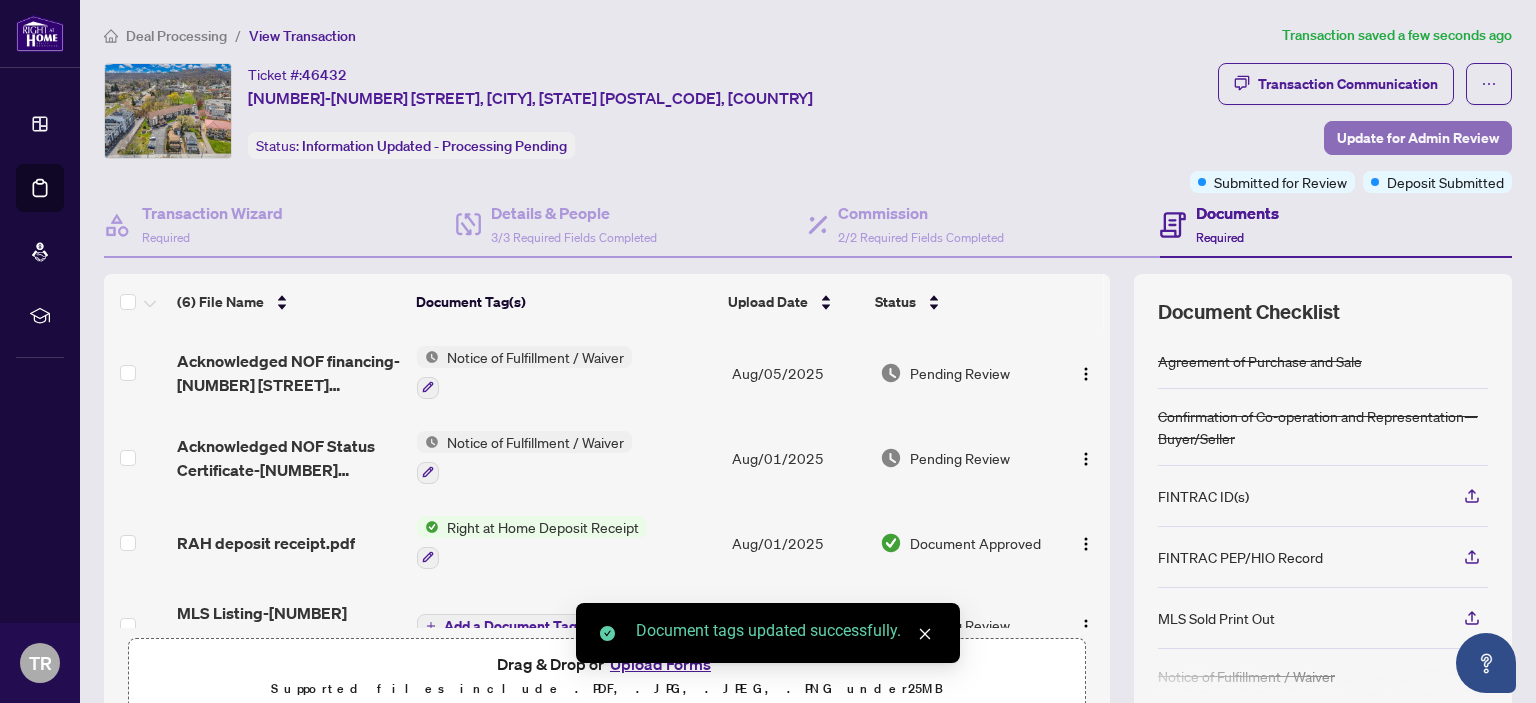 click on "Update for Admin Review" at bounding box center [1418, 138] 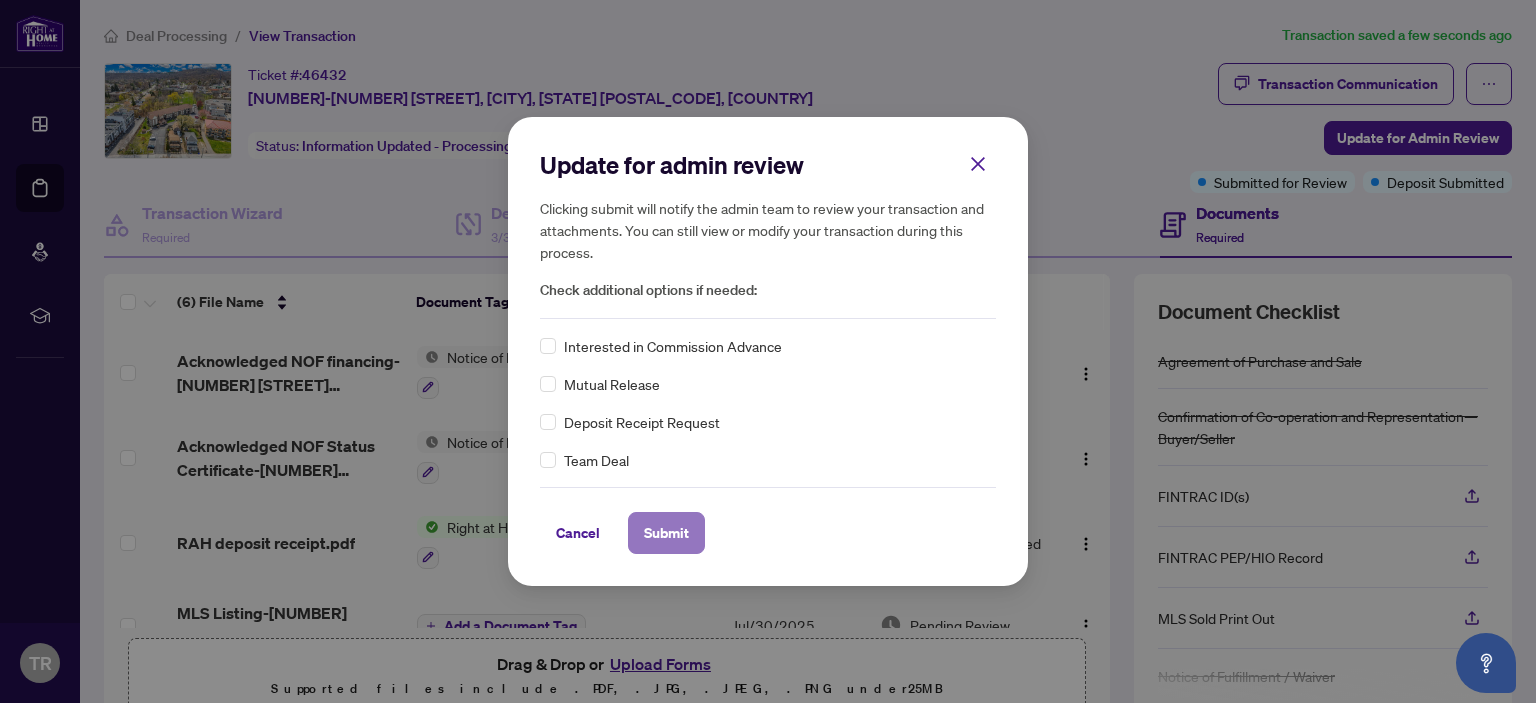 click on "Submit" at bounding box center (666, 533) 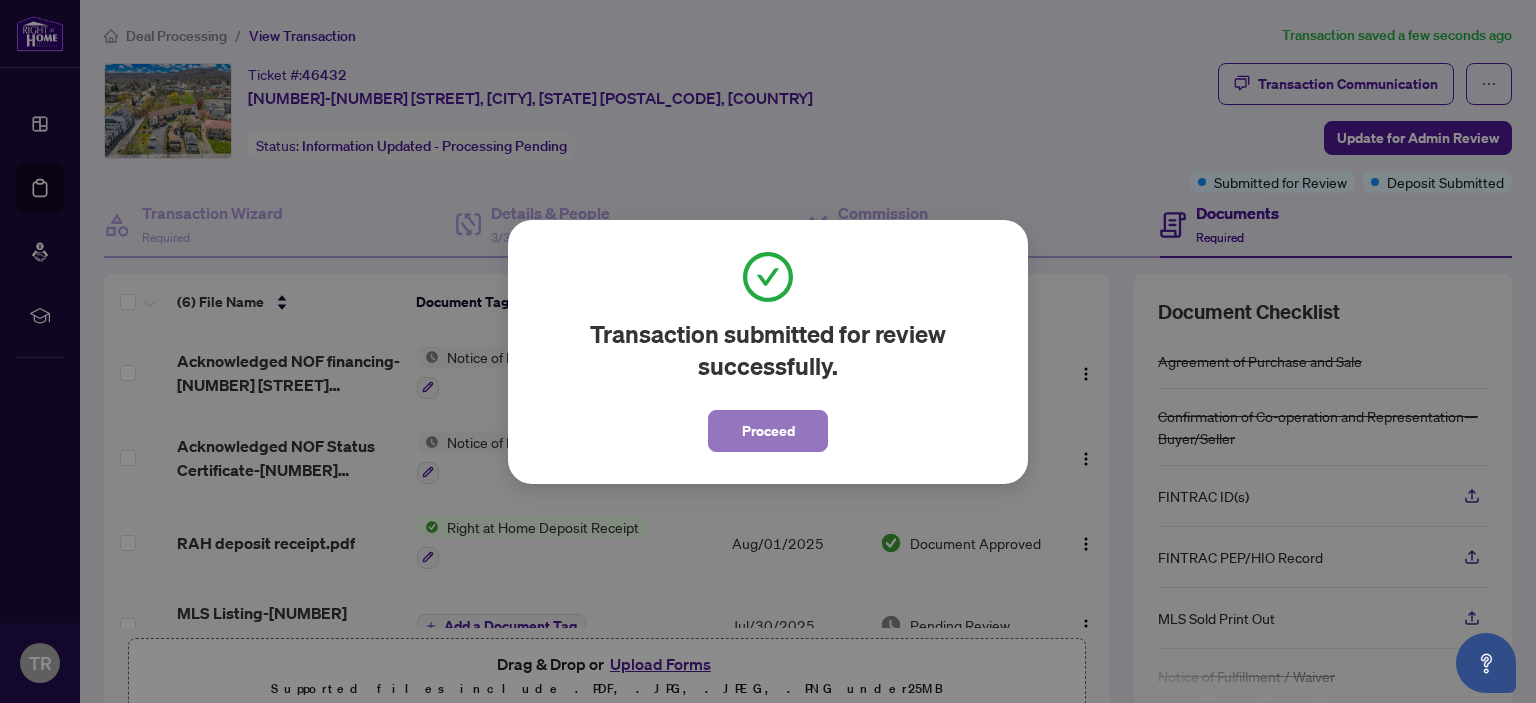 click on "Proceed" at bounding box center [768, 431] 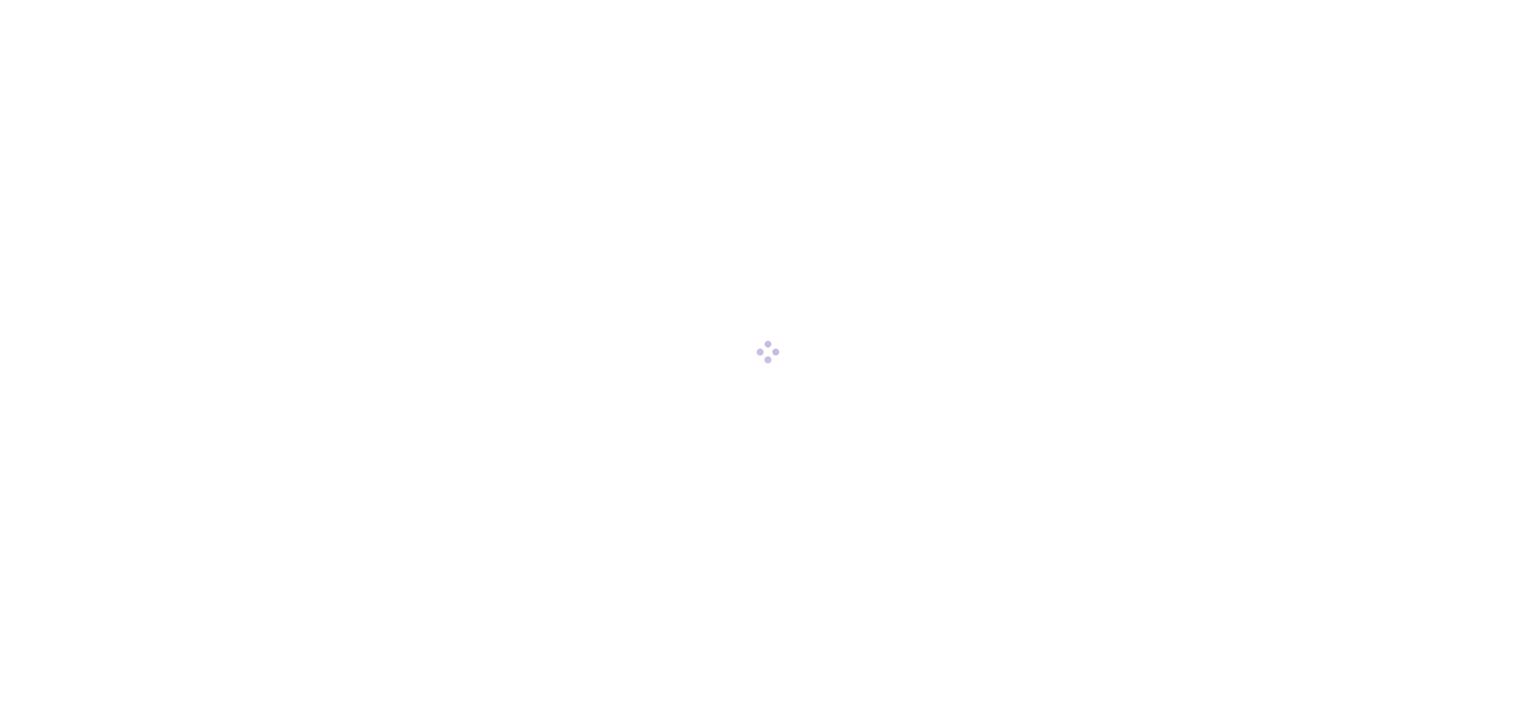 scroll, scrollTop: 0, scrollLeft: 0, axis: both 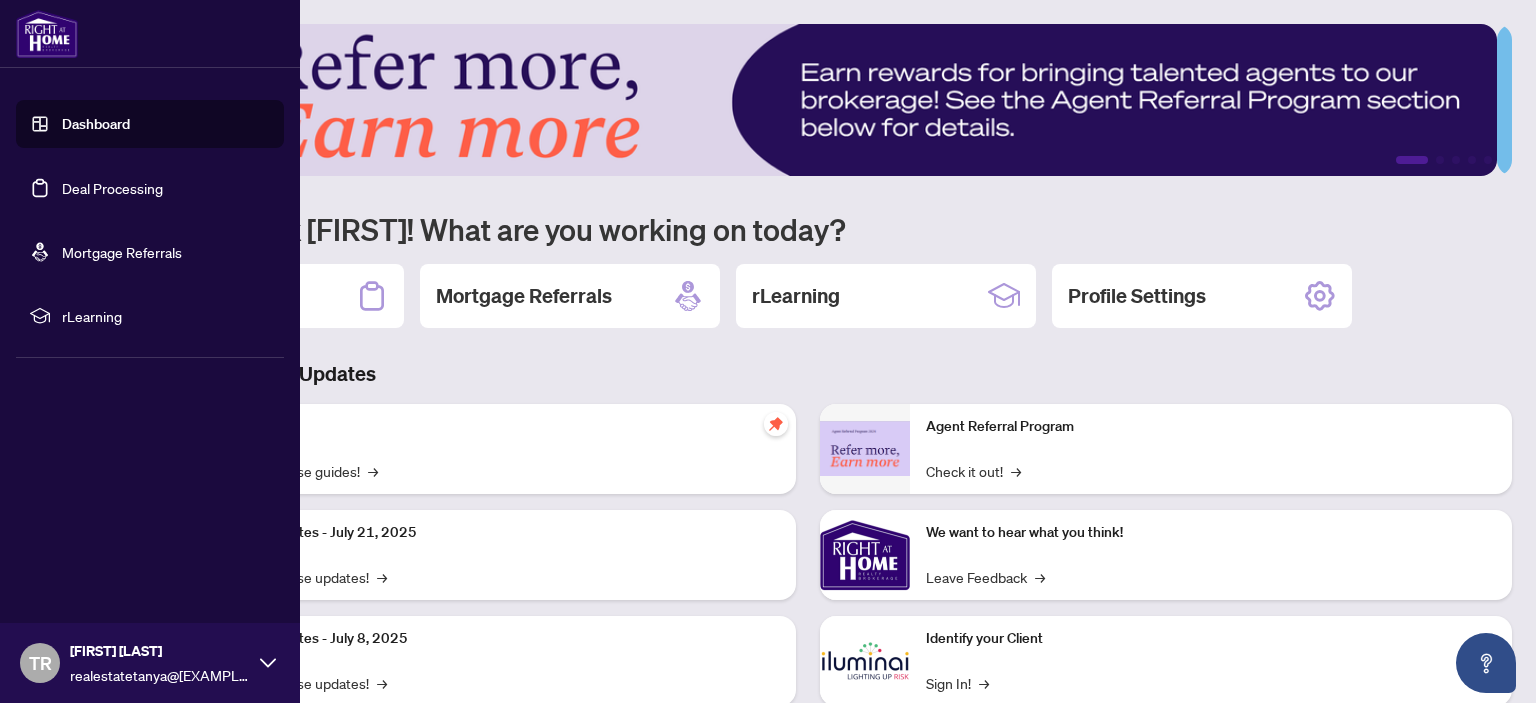 click on "Deal Processing" at bounding box center (112, 188) 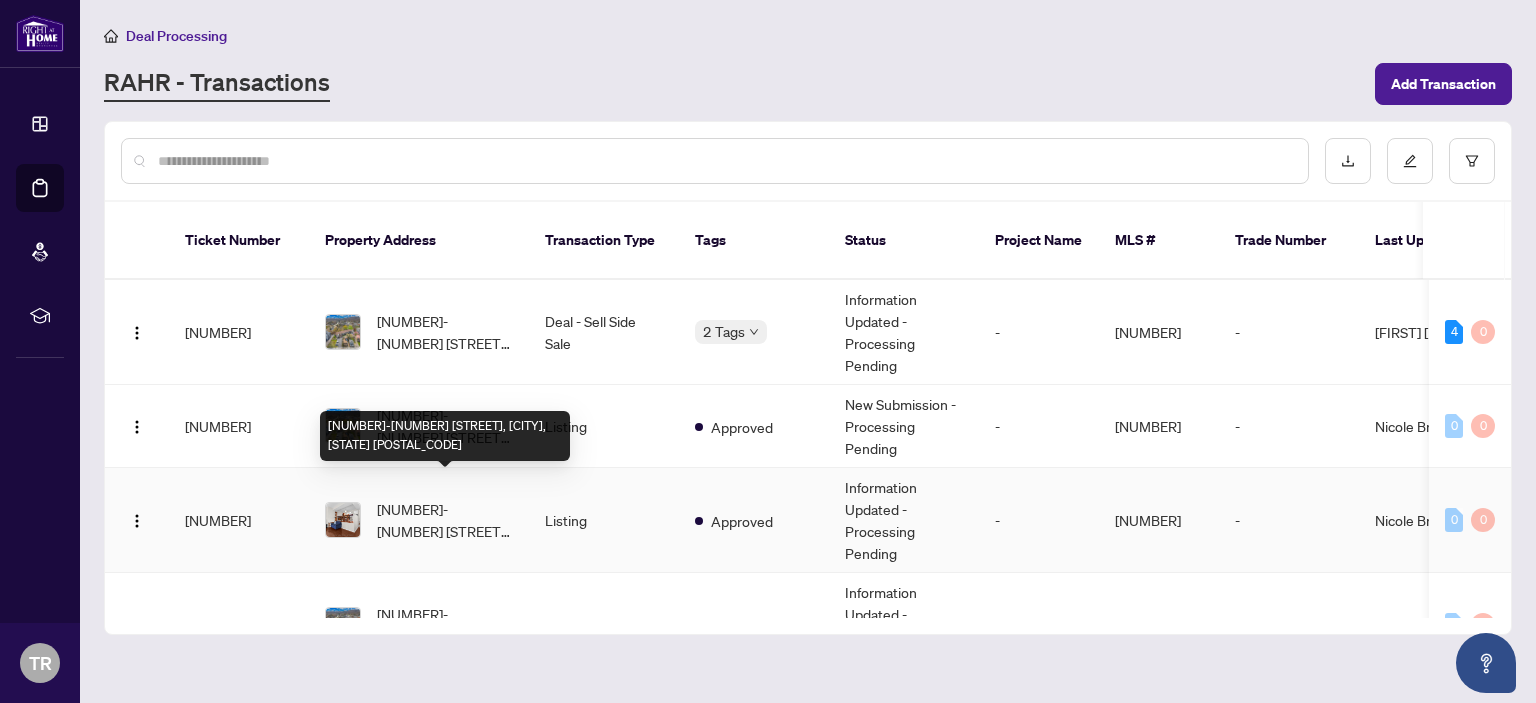 click on "[NUMBER]-[NUMBER] [STREET], [CITY], [STATE] [POSTAL_CODE]" at bounding box center (445, 520) 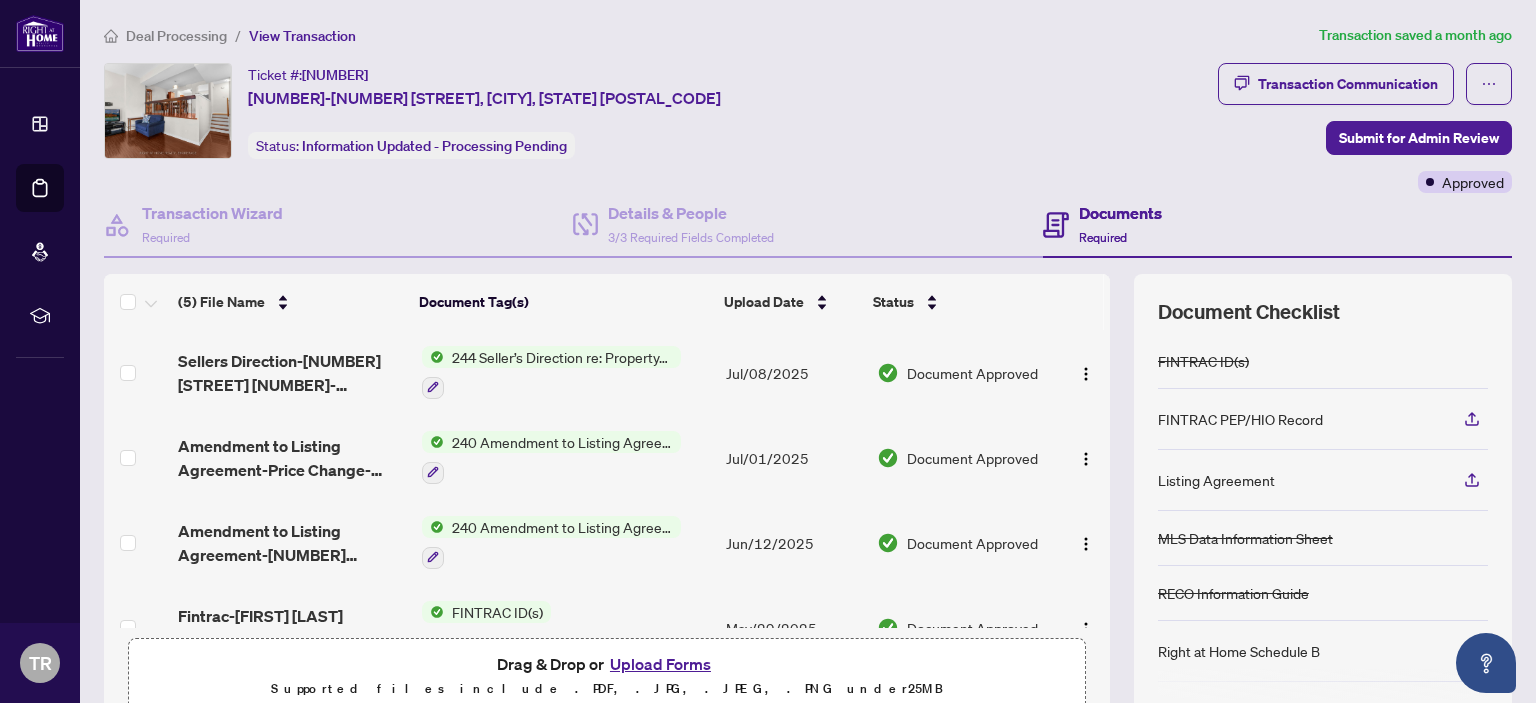 click on "Upload Forms" at bounding box center (660, 664) 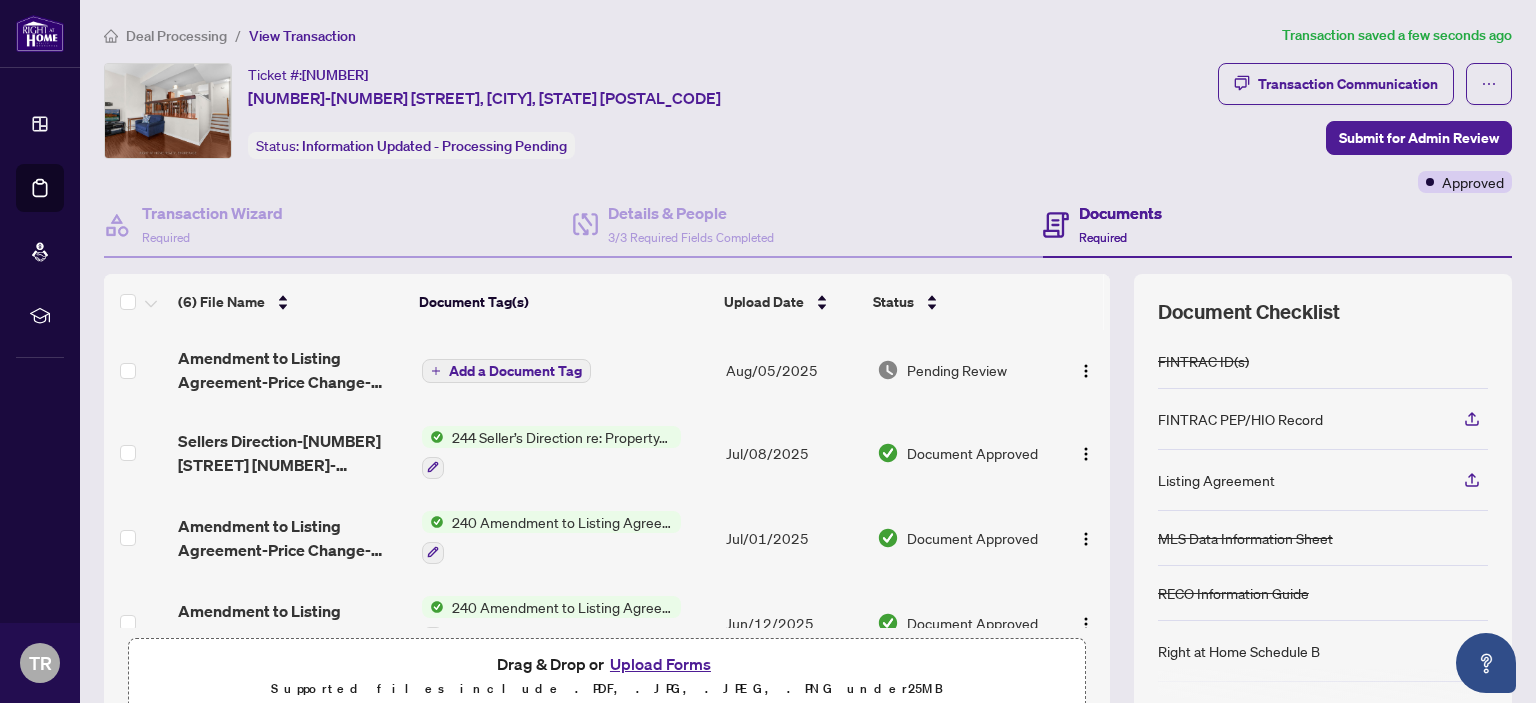 click on "Add a Document Tag" at bounding box center (515, 371) 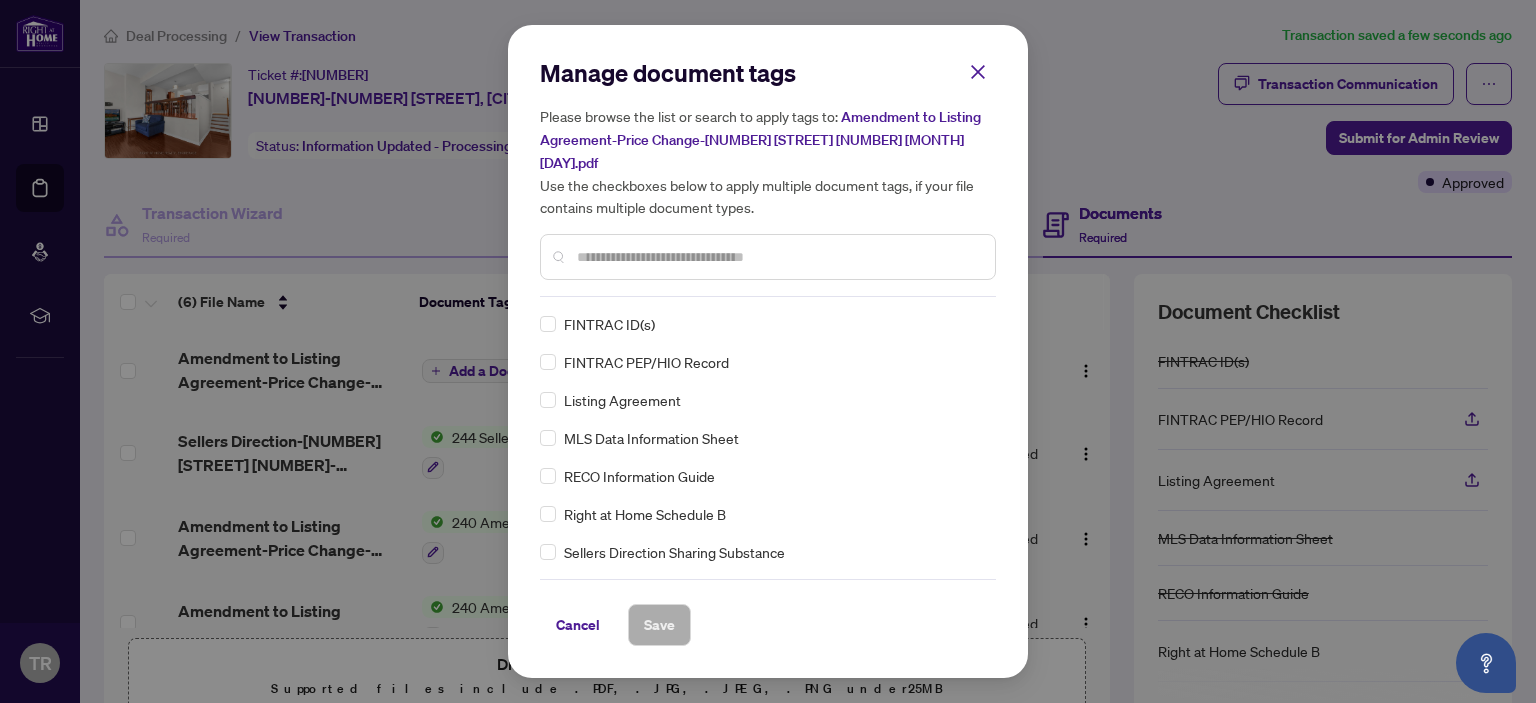 click at bounding box center (778, 257) 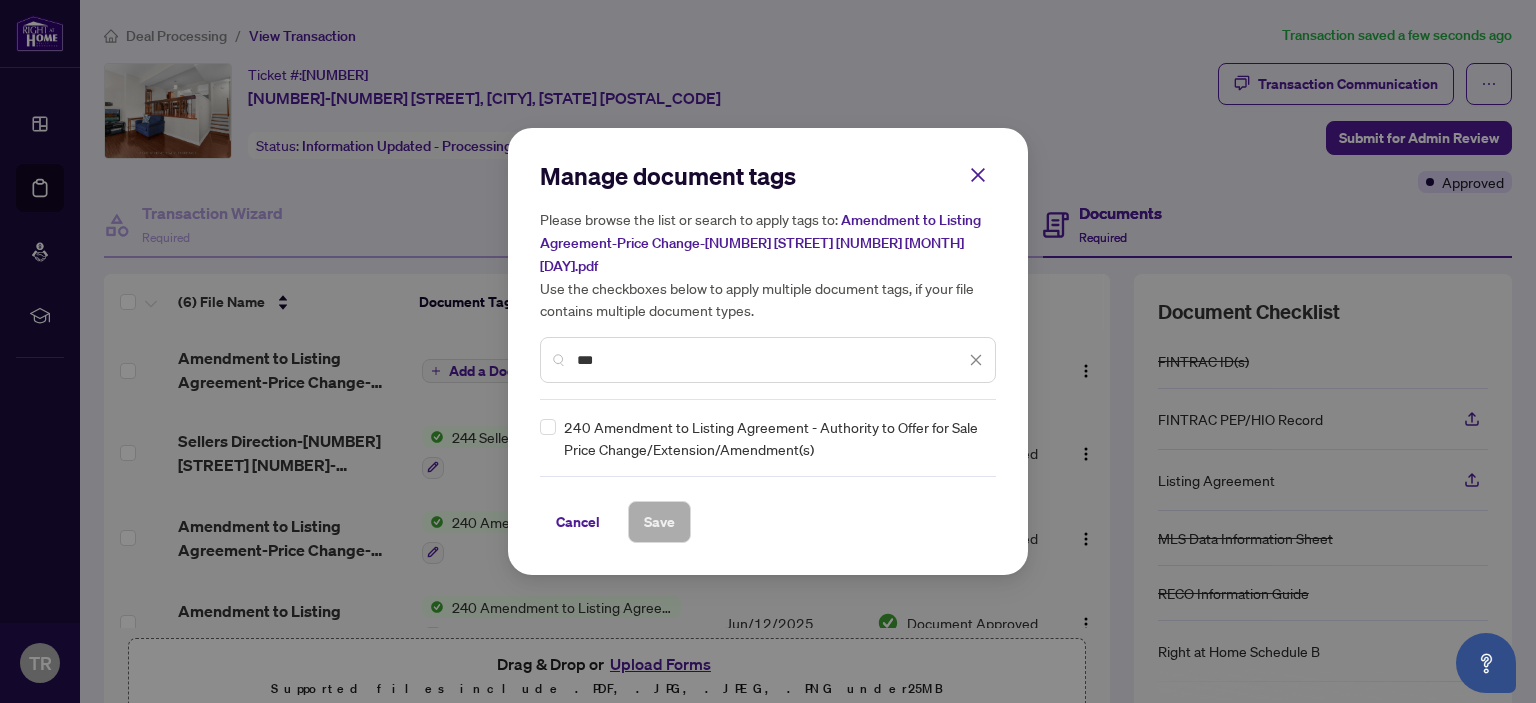 type on "***" 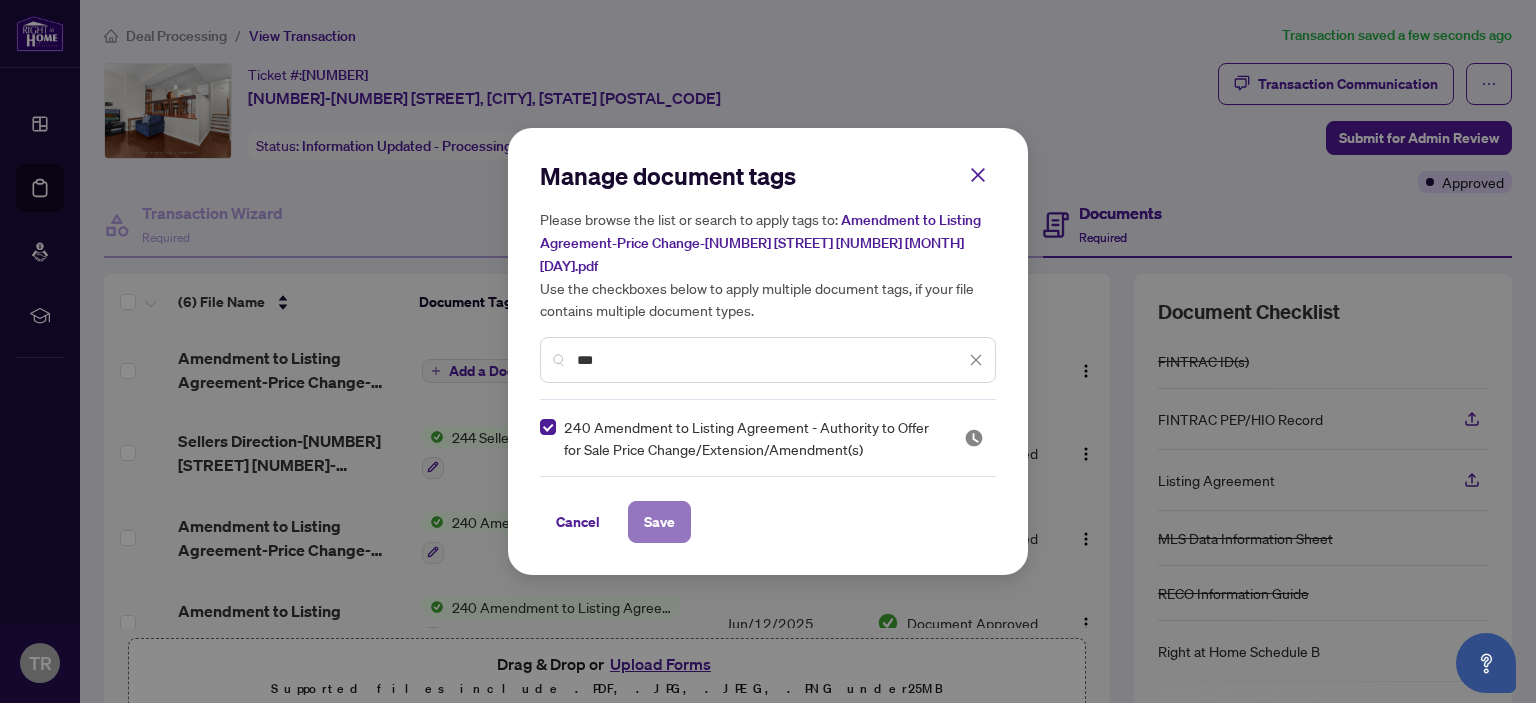 click on "Save" at bounding box center [659, 522] 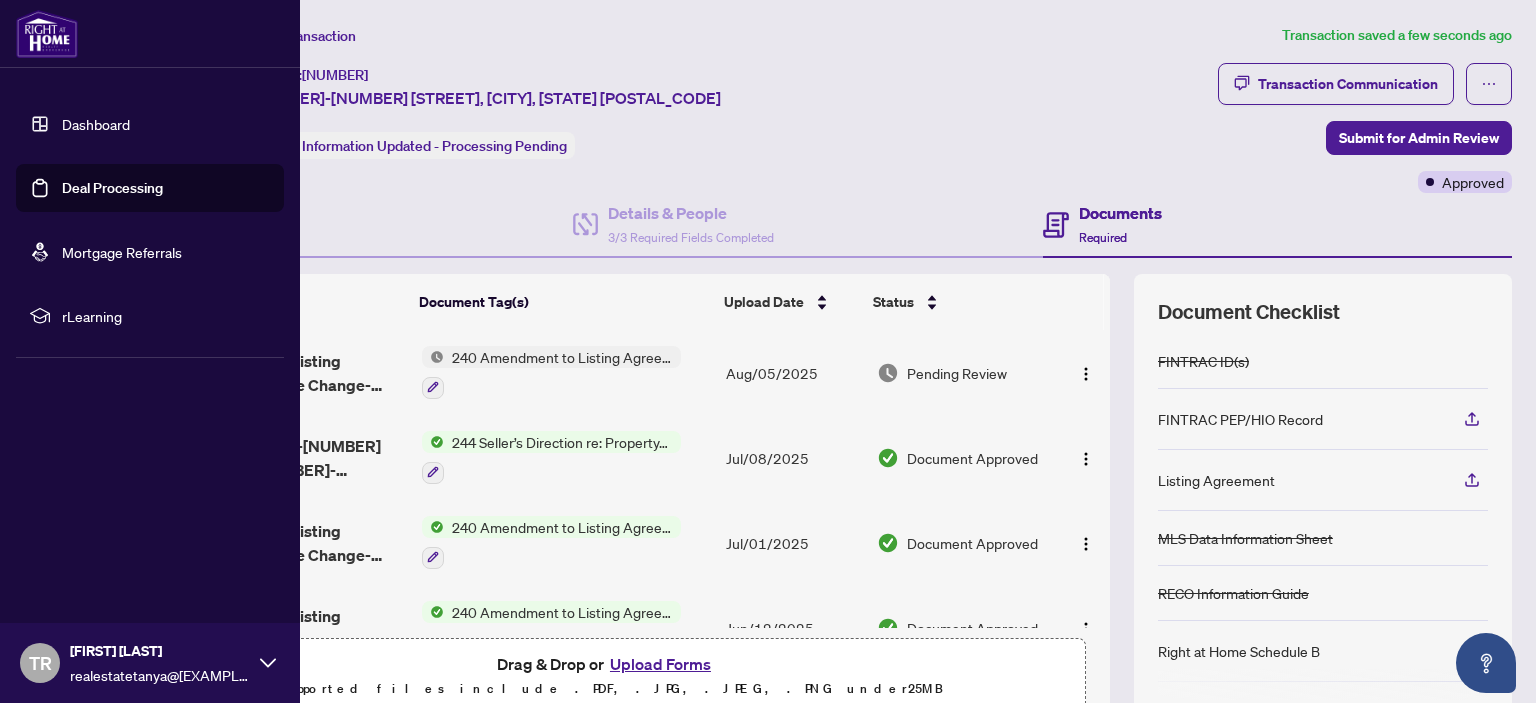 click on "Dashboard" at bounding box center [96, 124] 